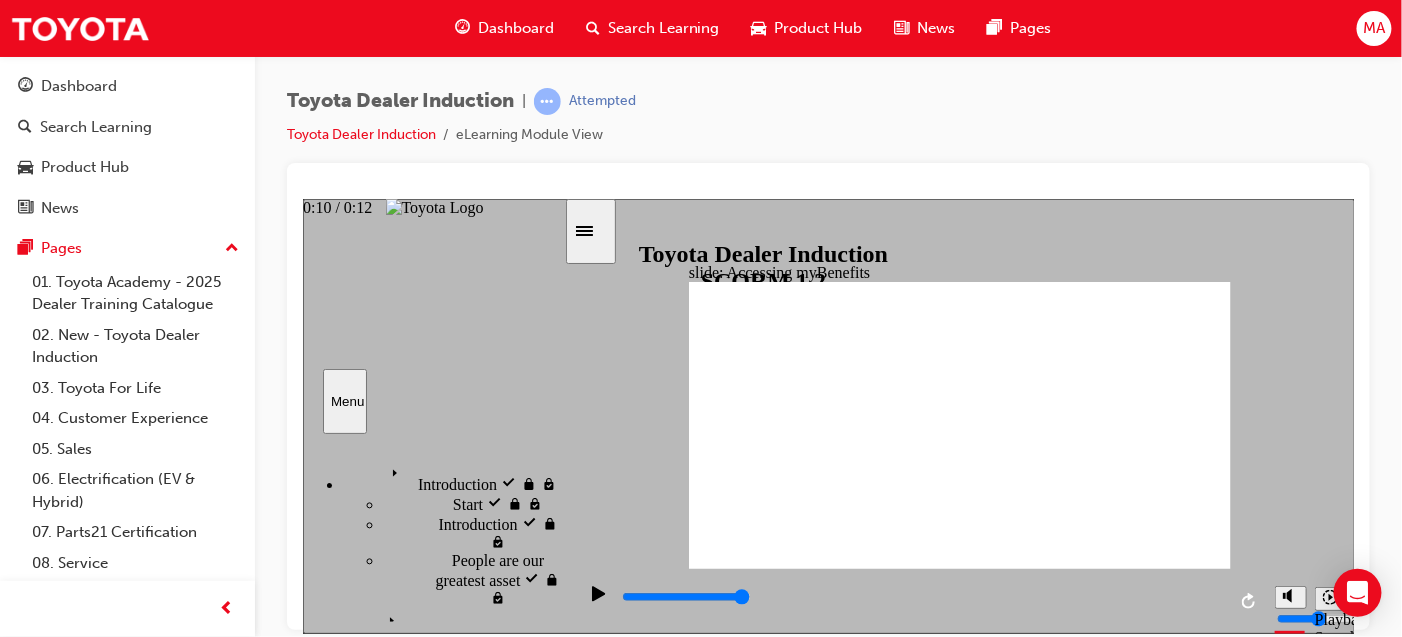 scroll, scrollTop: 0, scrollLeft: 0, axis: both 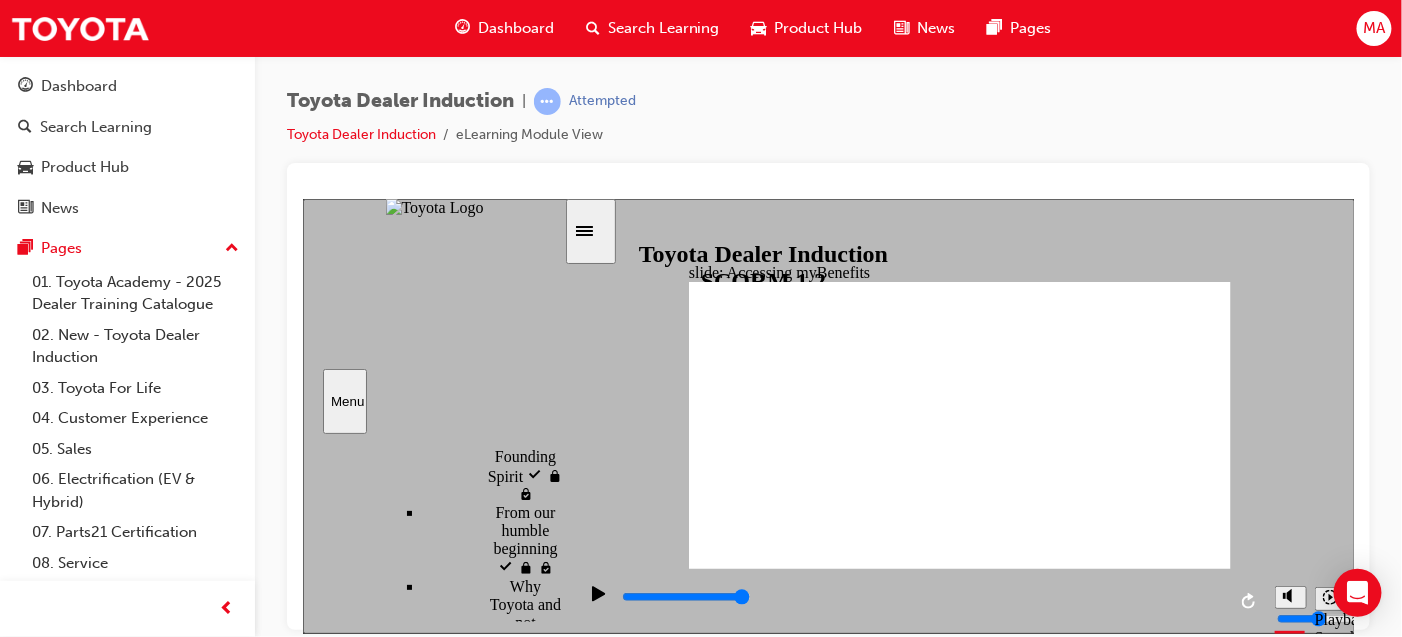 click on "Knowledge Check" at bounding box center [578, 7693] 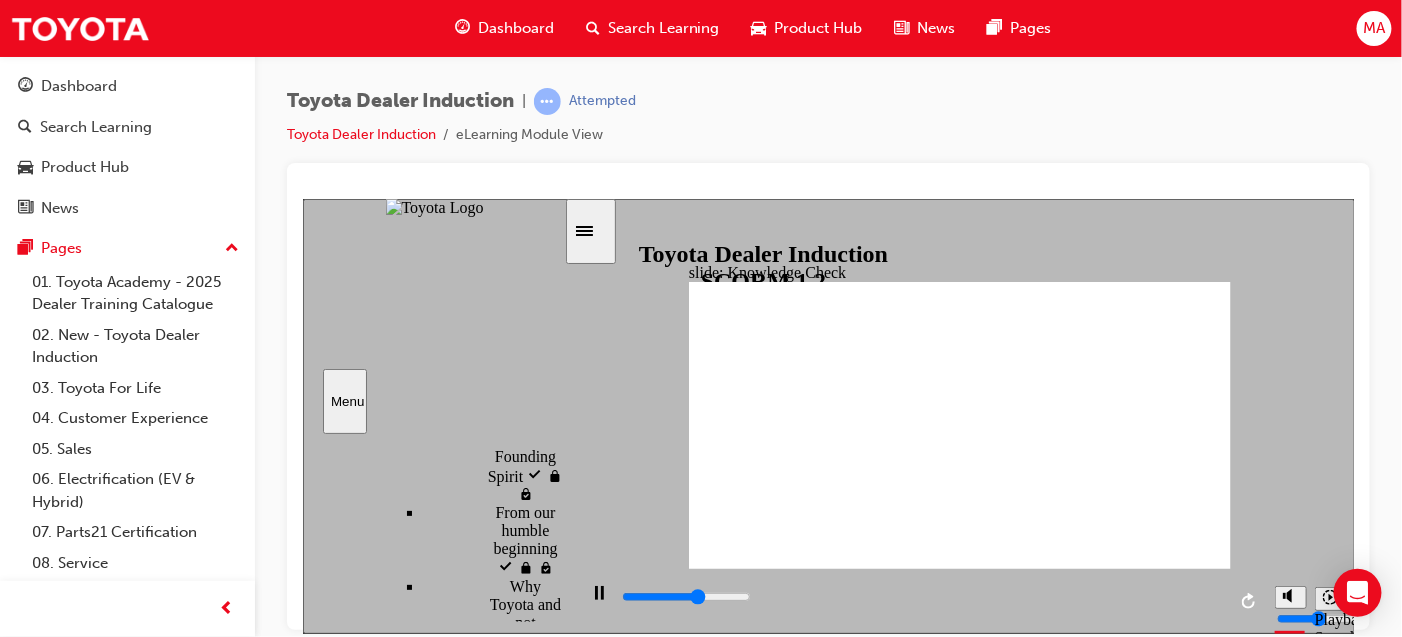 click at bounding box center (760, 1230) 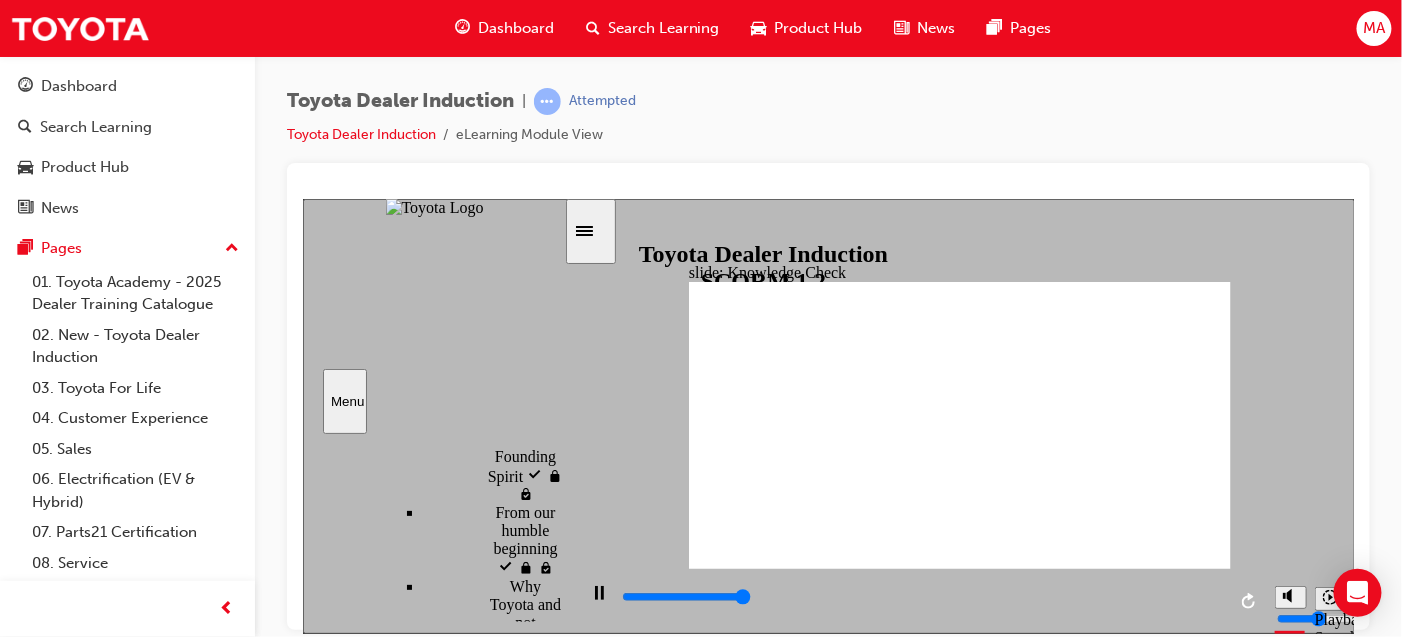 type on "5000" 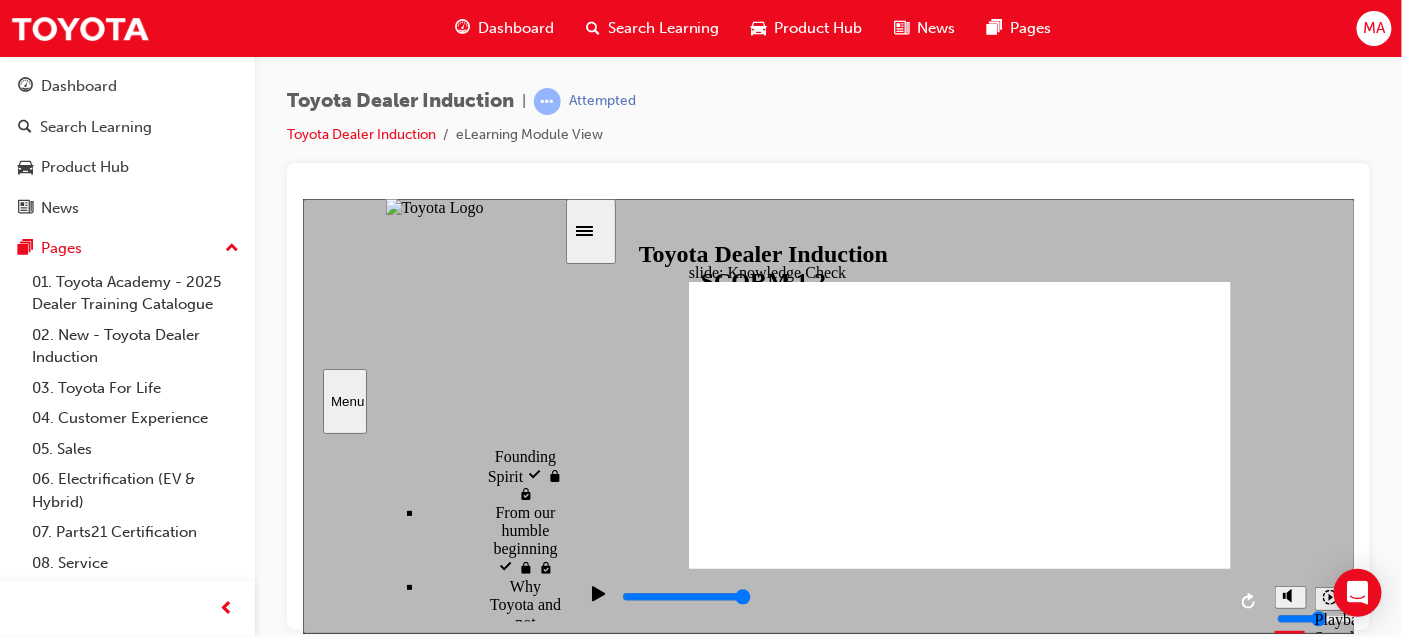 type on "a" 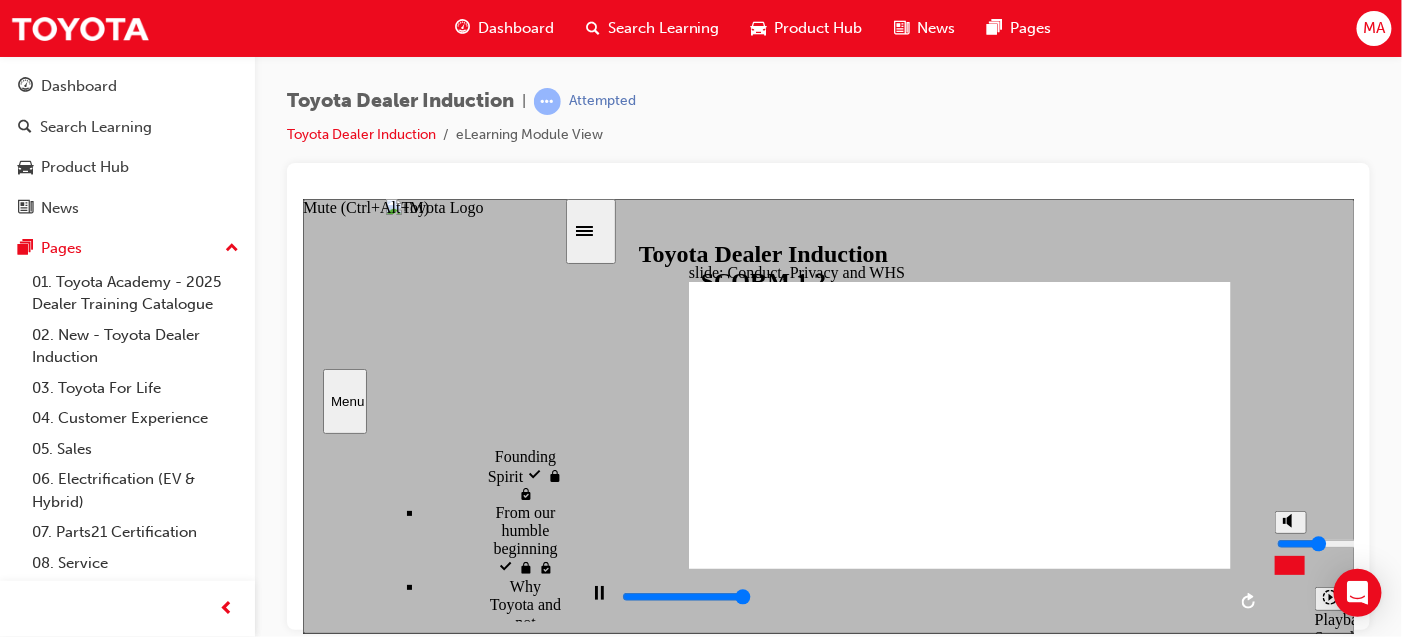 type on "3300" 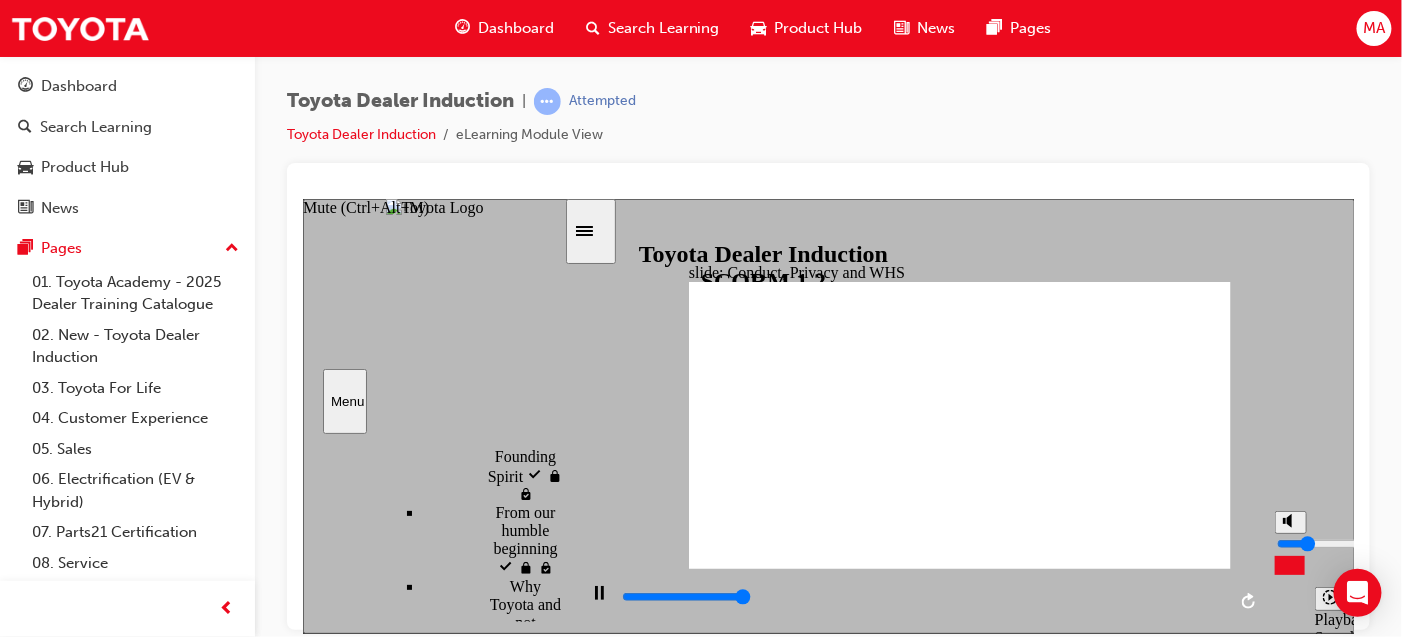 type on "3300" 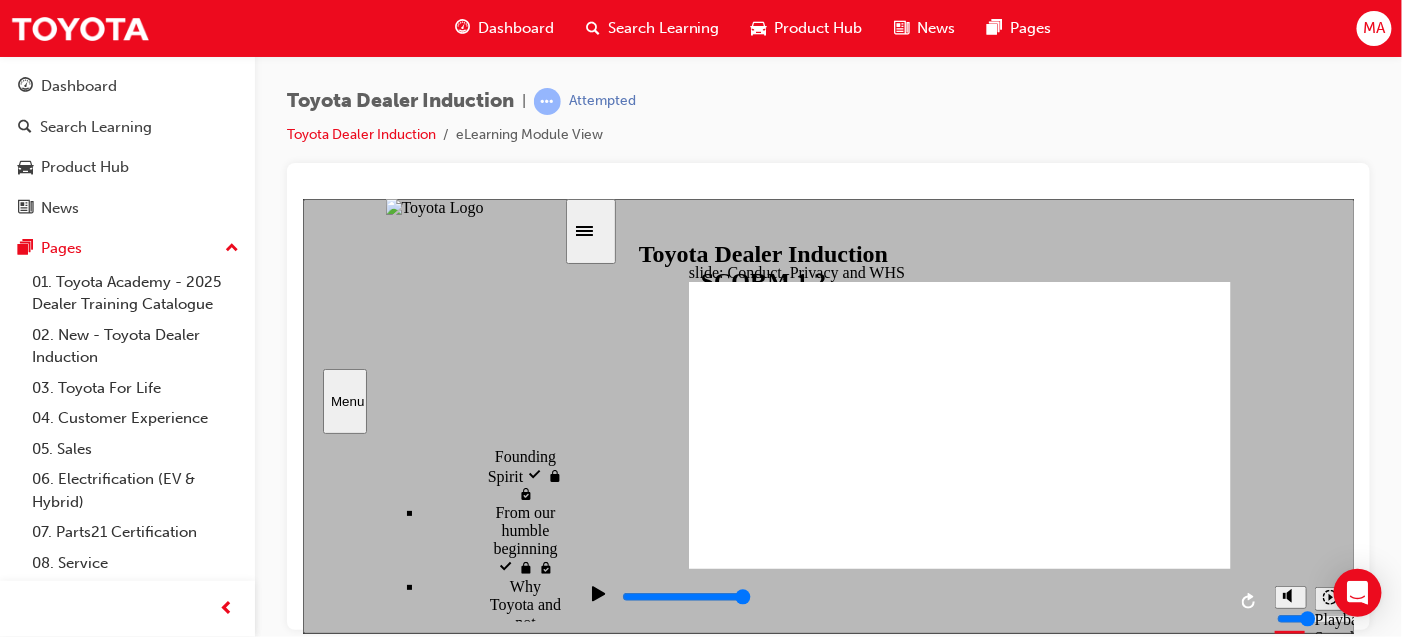 click 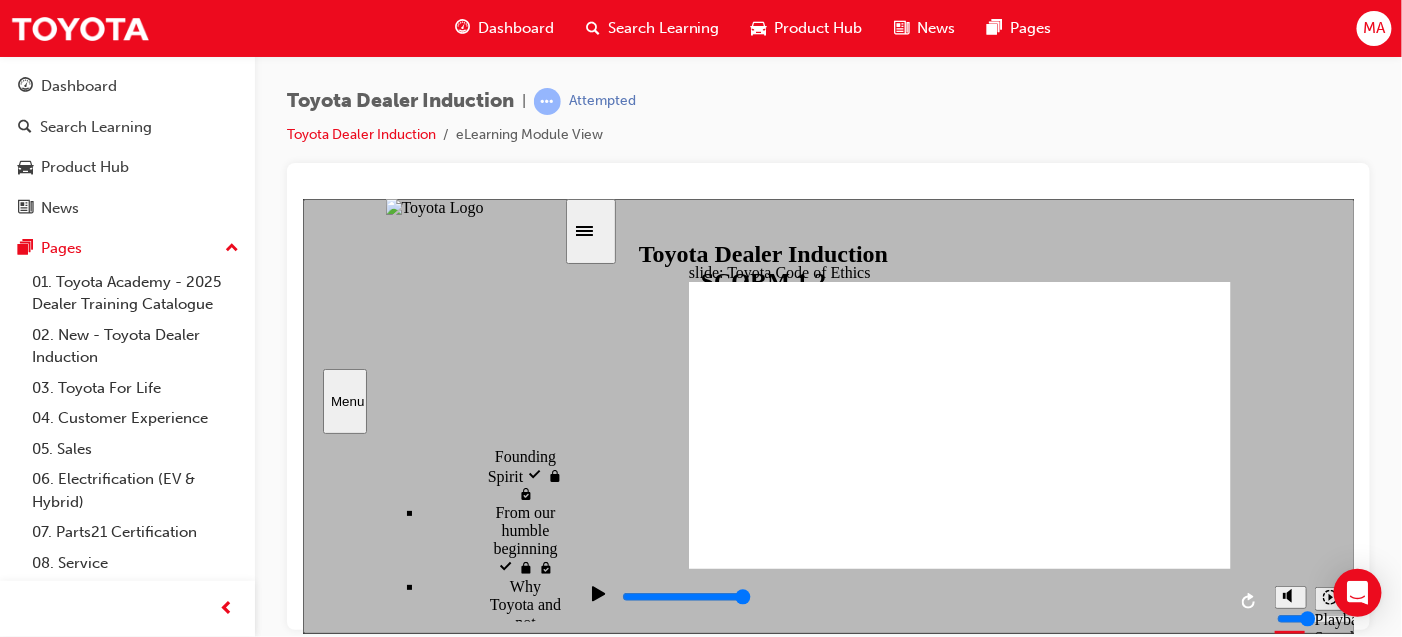 click 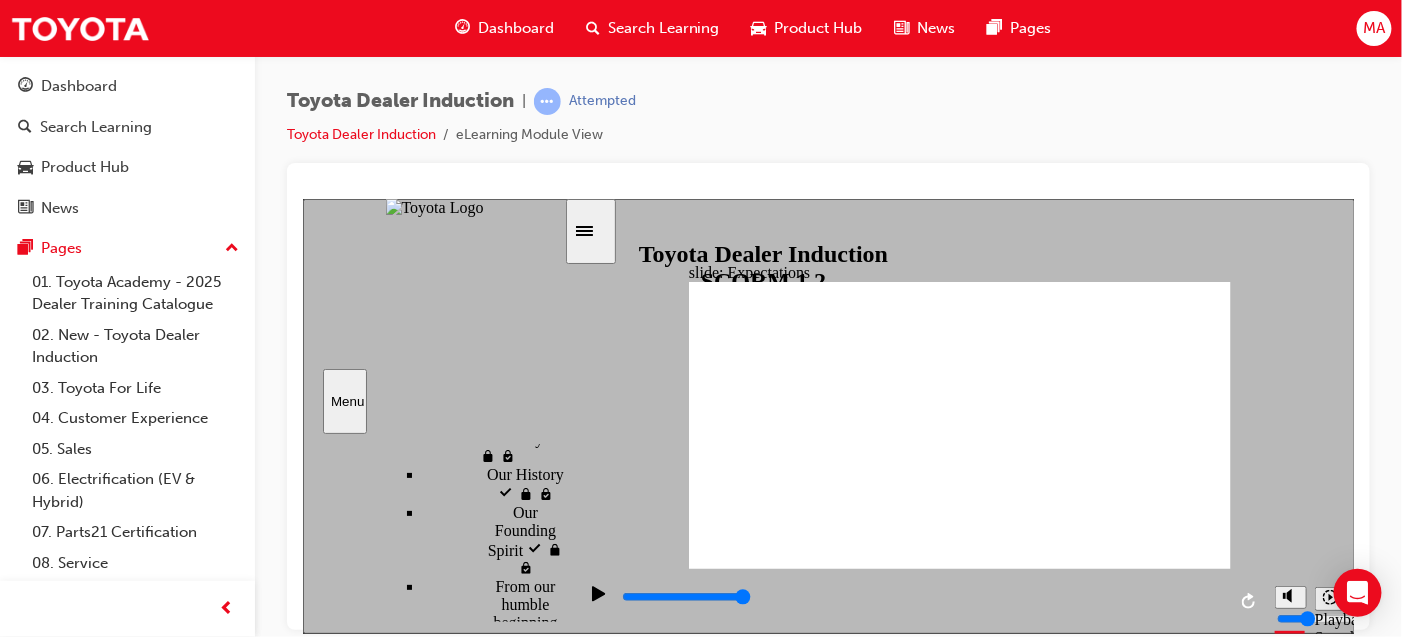 scroll, scrollTop: 499, scrollLeft: 0, axis: vertical 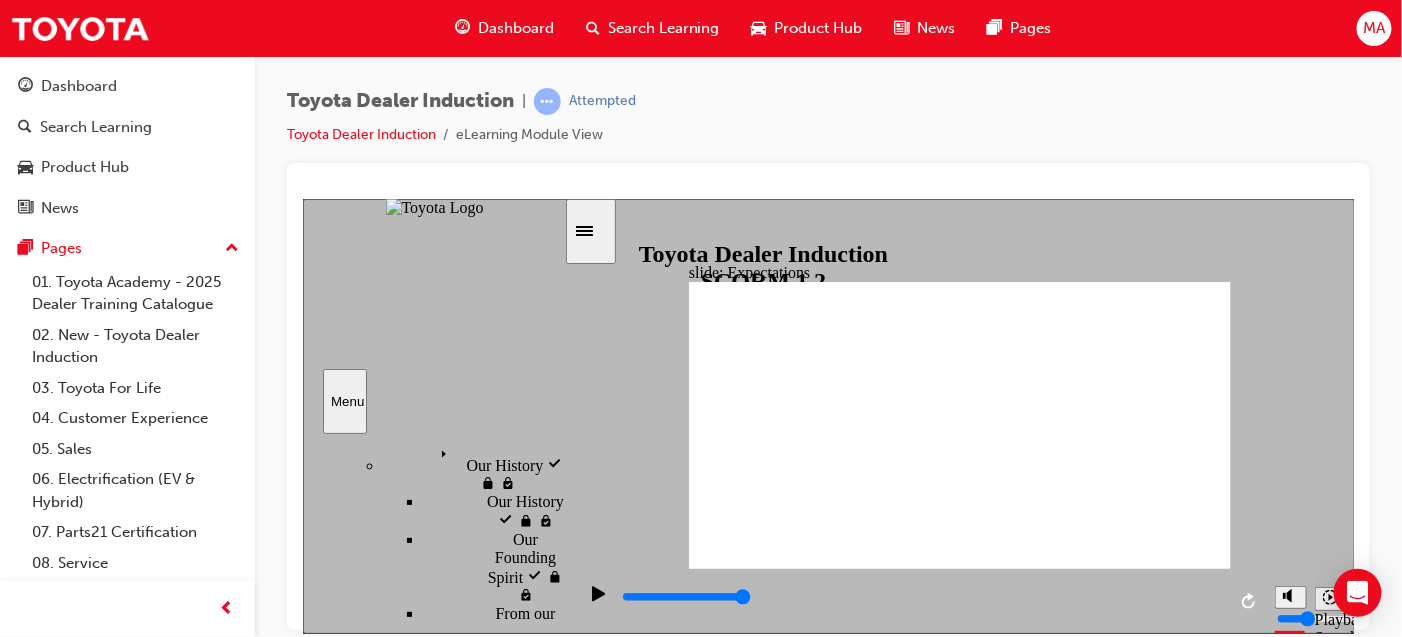 click on "Compliance, Ethics WHS" at bounding box center [581, 8324] 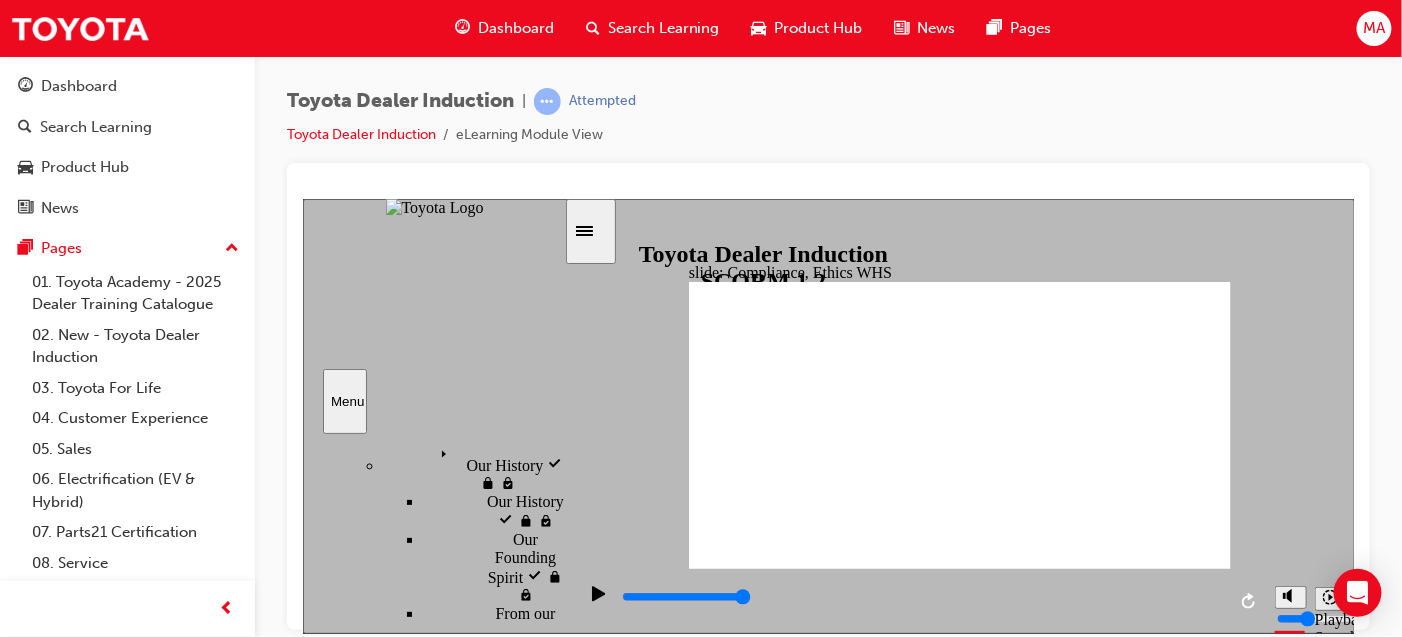 click 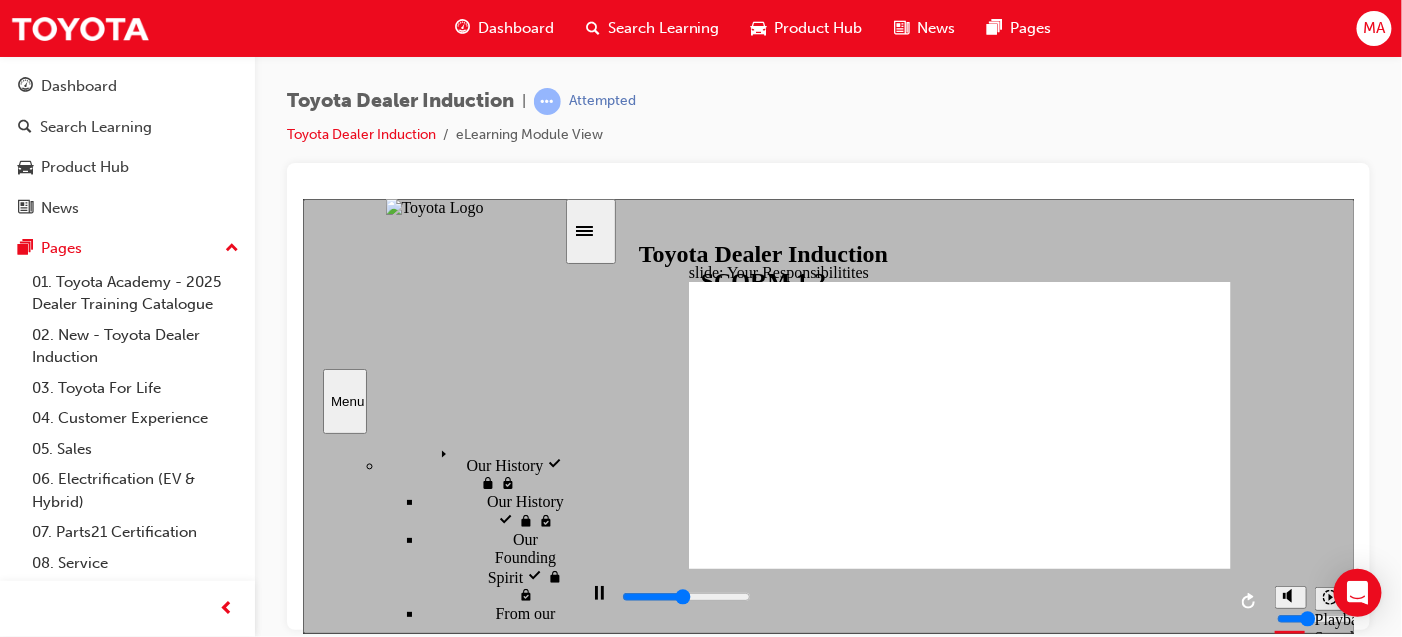 type on "4100" 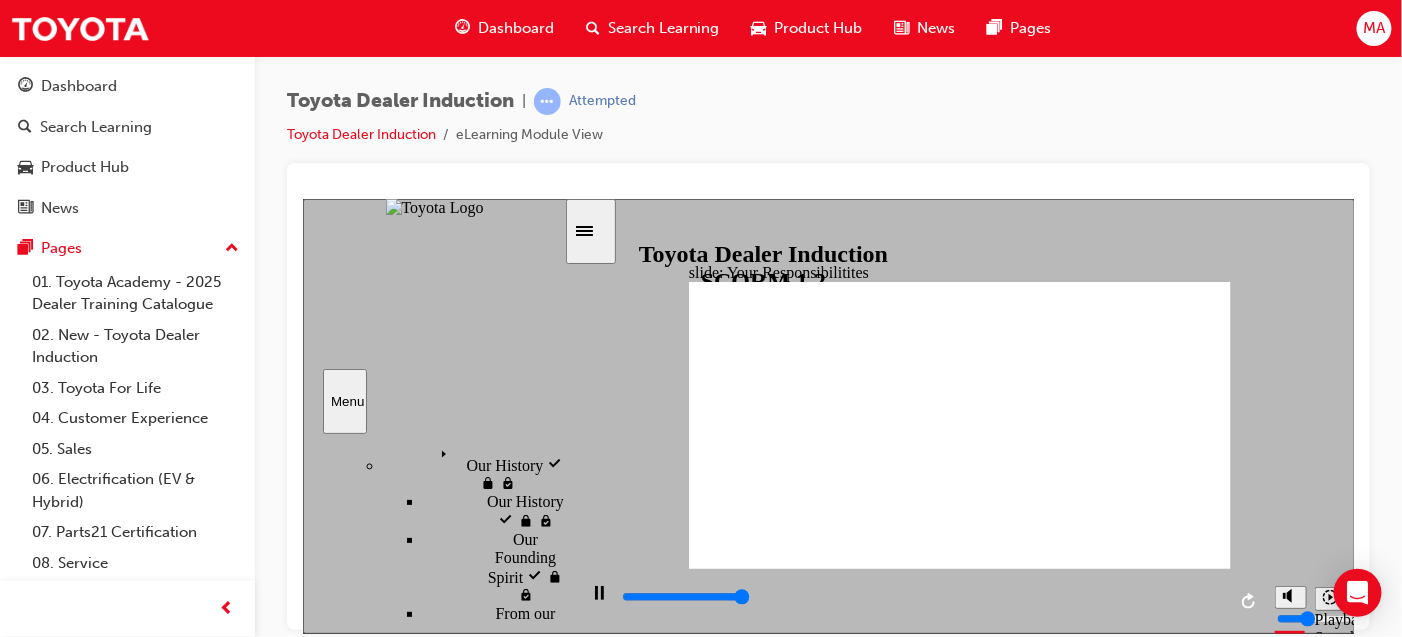 type on "8400" 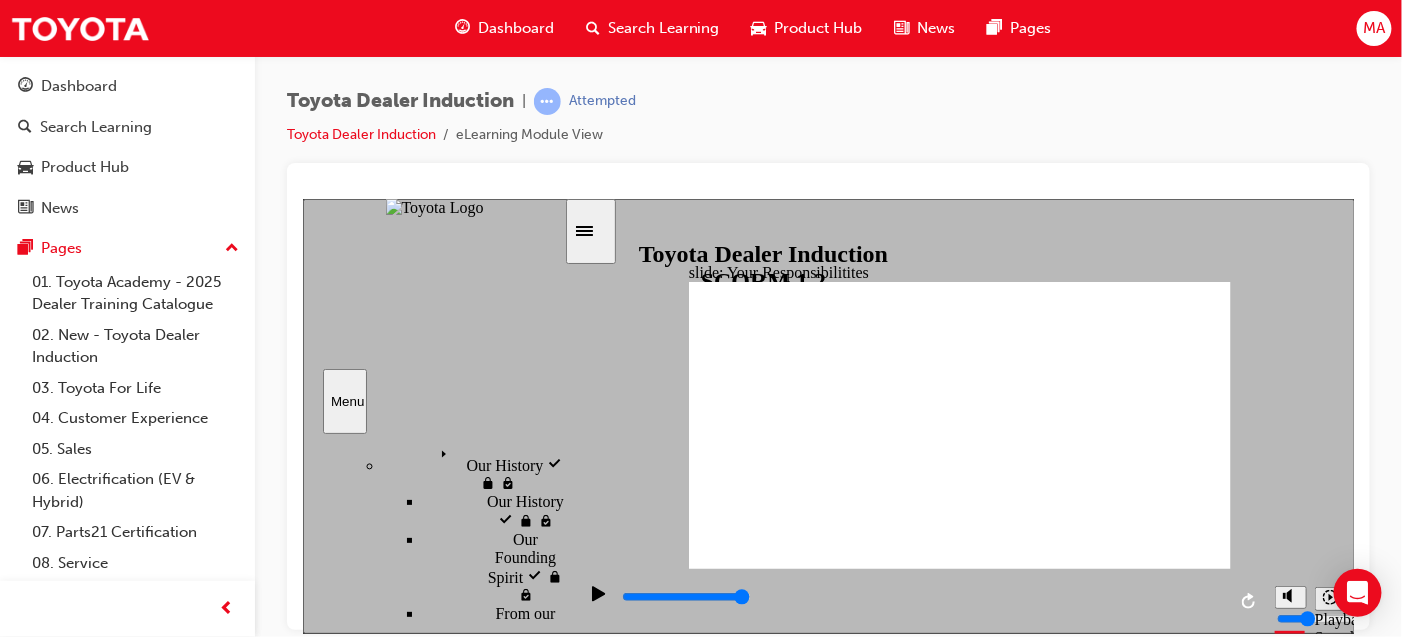 checkbox on "true" 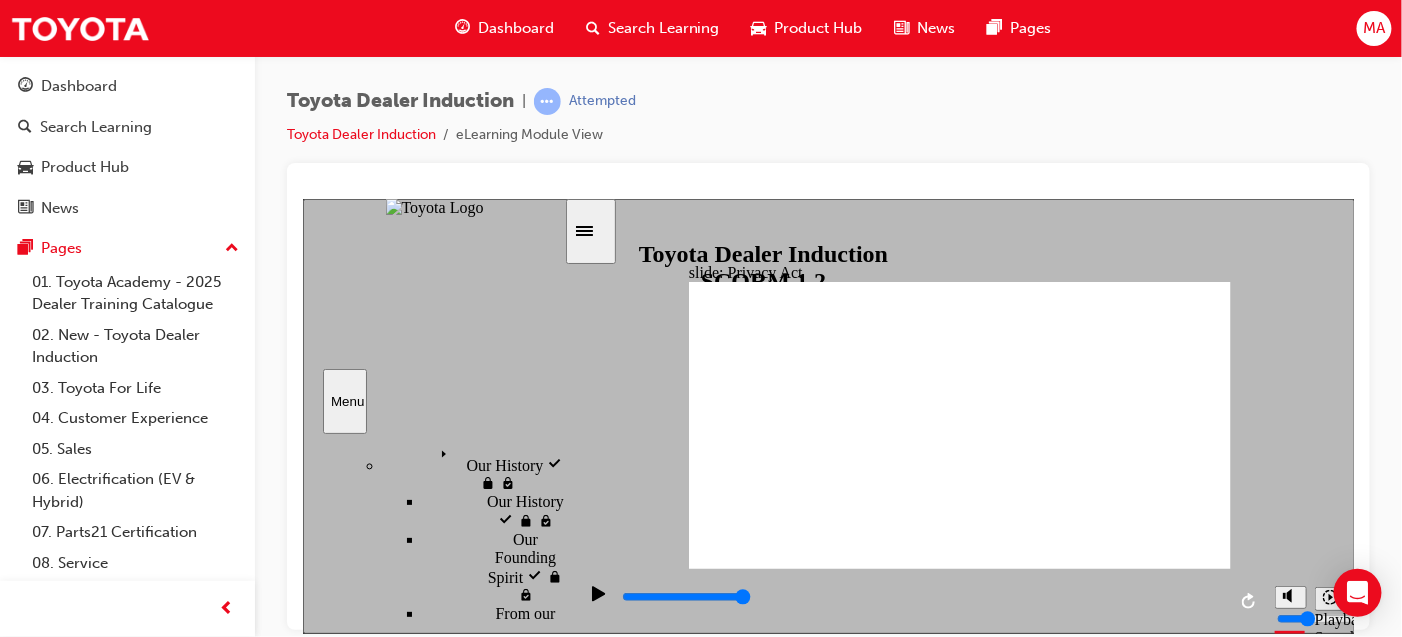 click 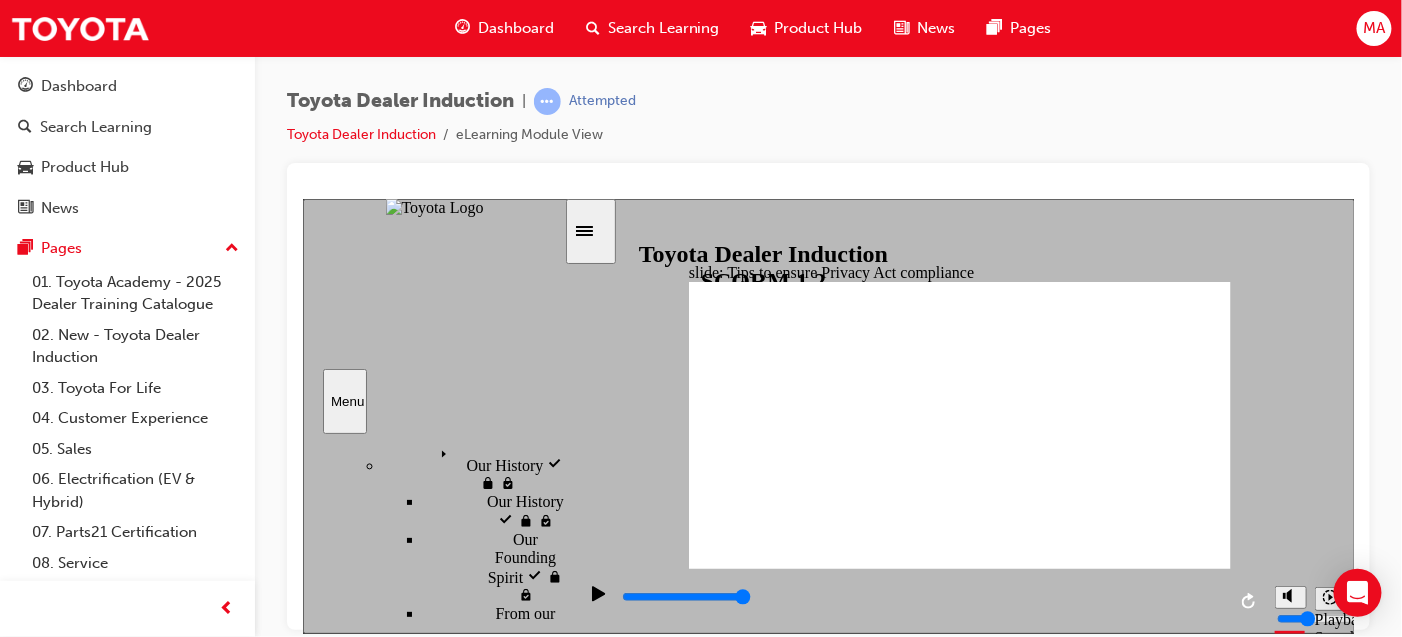 click 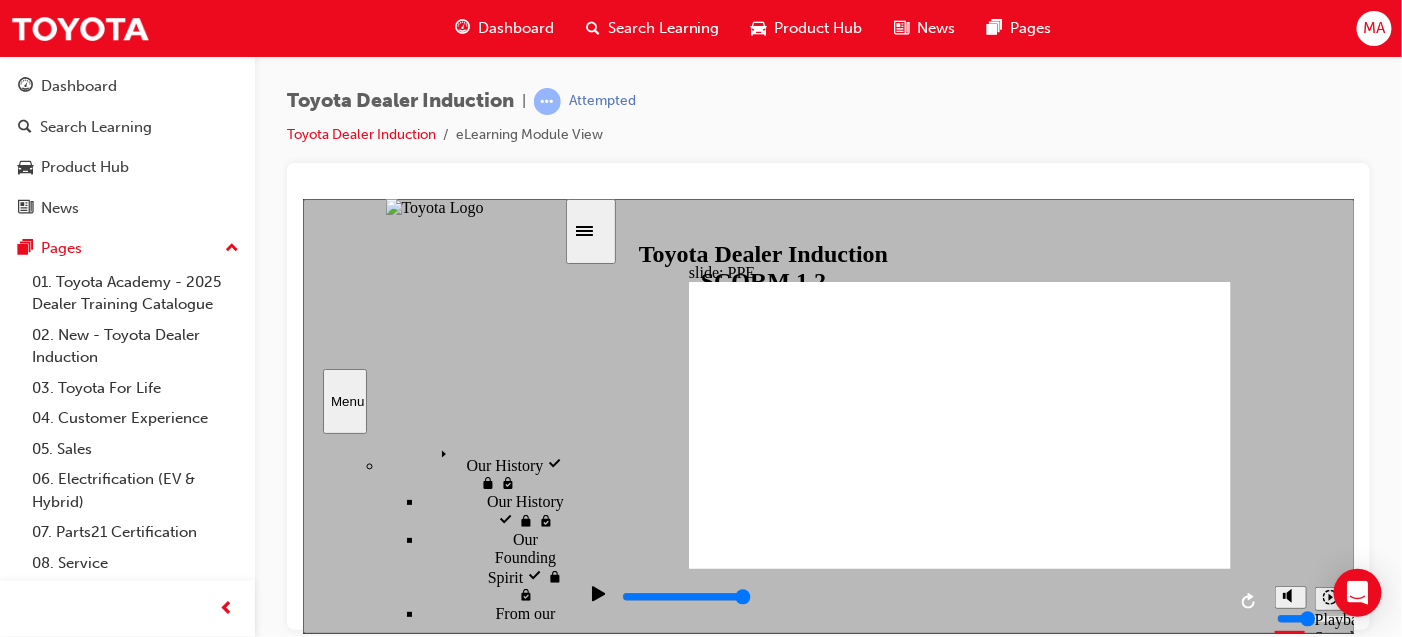 click 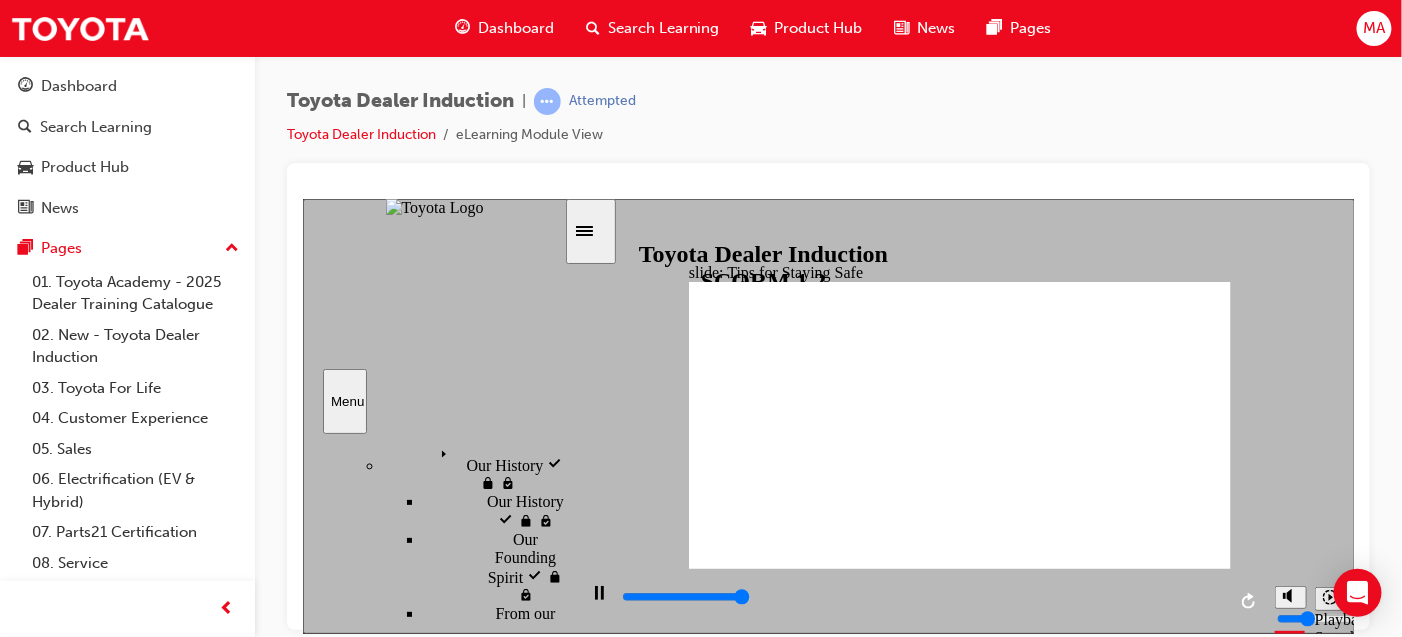 type on "11700" 